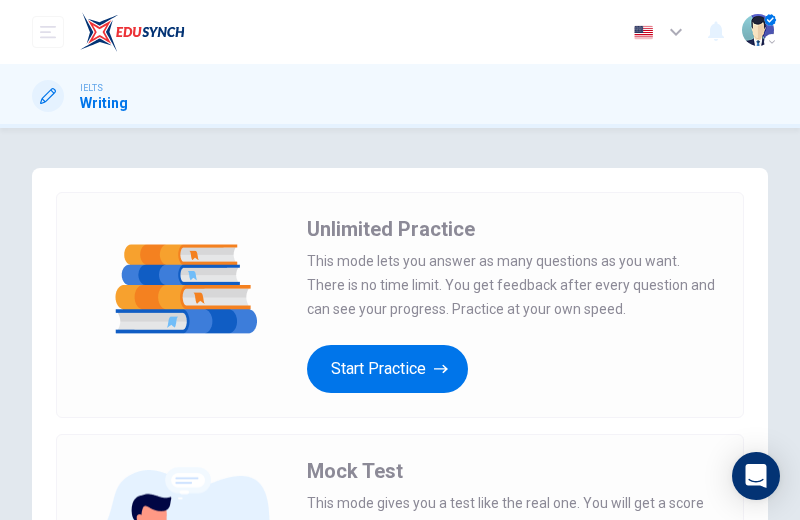 scroll, scrollTop: 0, scrollLeft: 0, axis: both 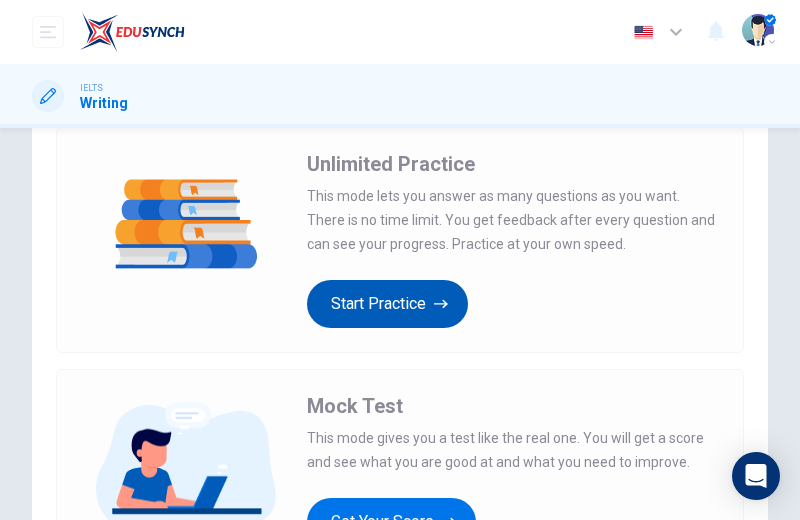 click on "Start Practice" at bounding box center [387, 304] 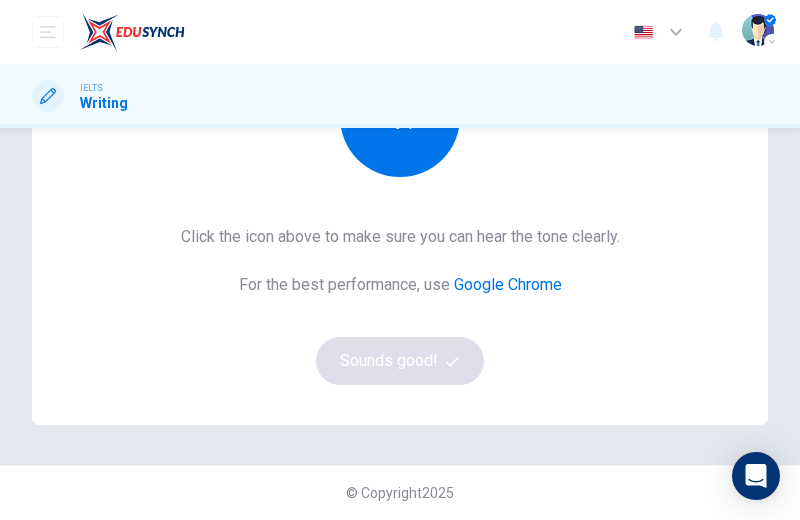 scroll, scrollTop: 415, scrollLeft: 0, axis: vertical 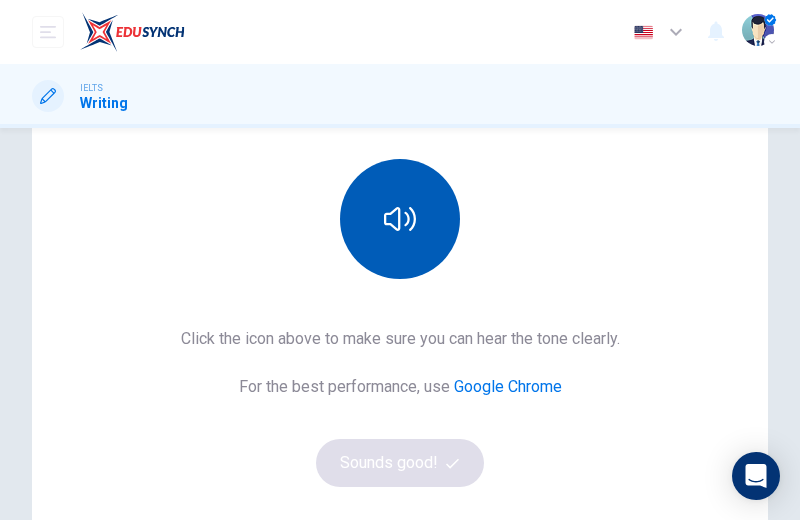 click at bounding box center [400, 219] 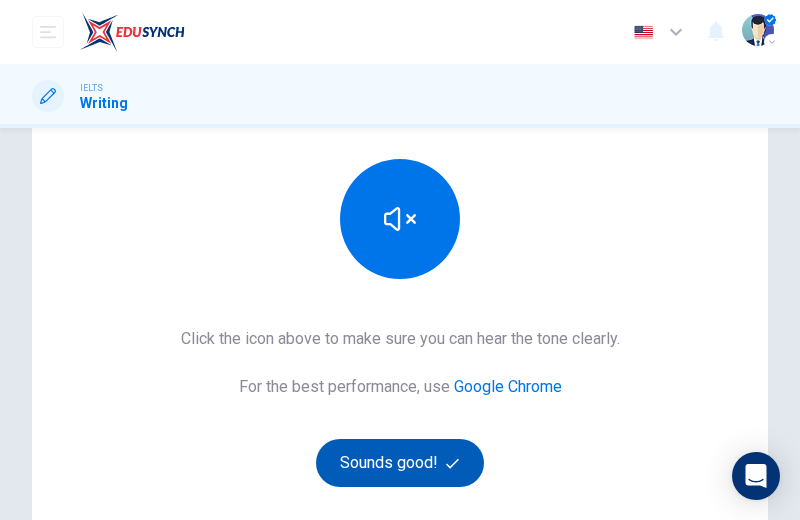 click on "Sounds good!" at bounding box center [400, 463] 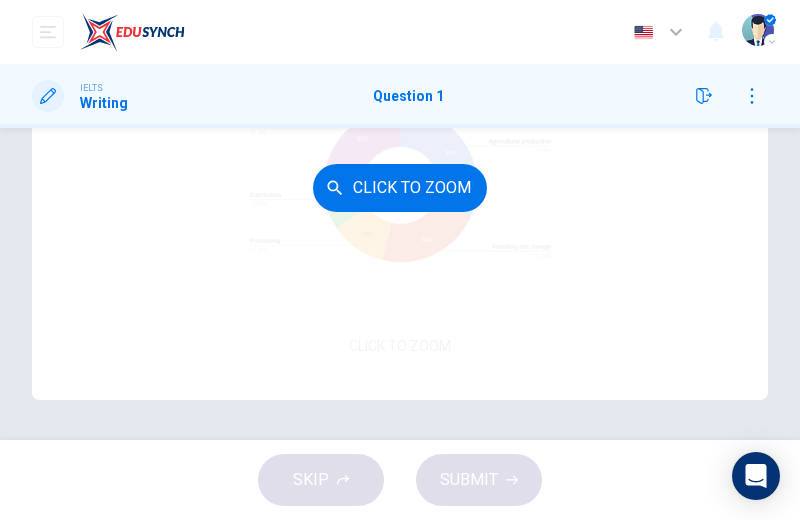 scroll, scrollTop: 561, scrollLeft: 0, axis: vertical 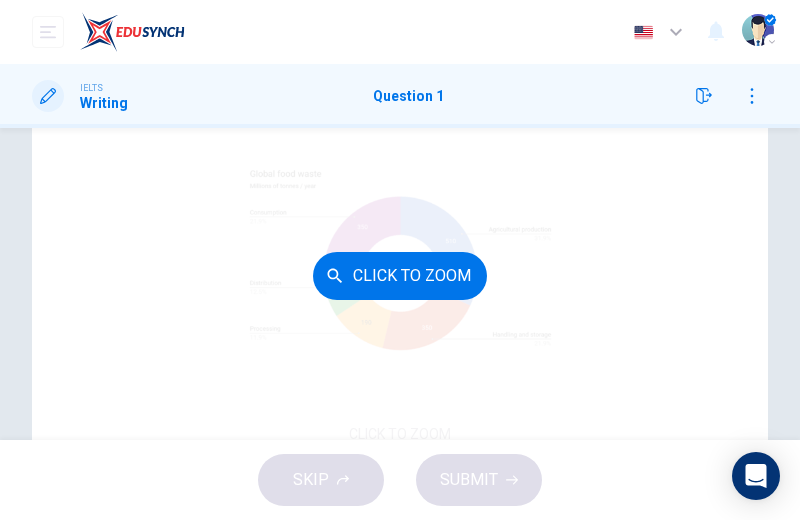 click on "Click to Zoom" at bounding box center [400, 276] 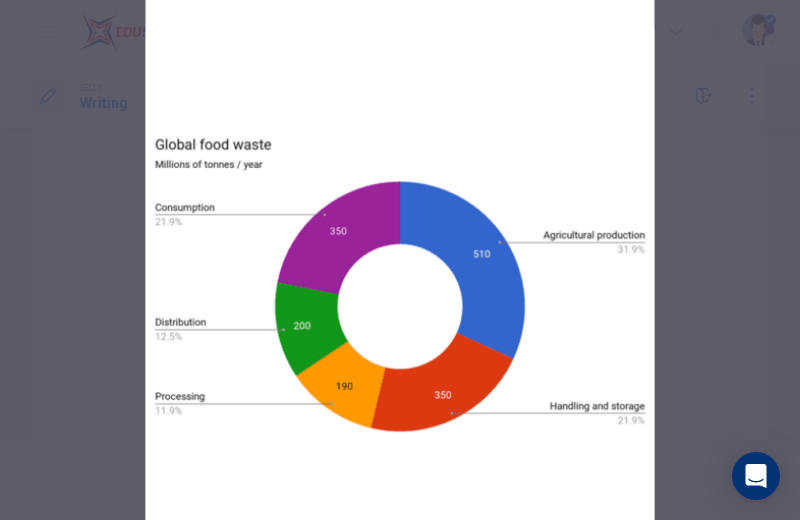 click at bounding box center [400, 260] 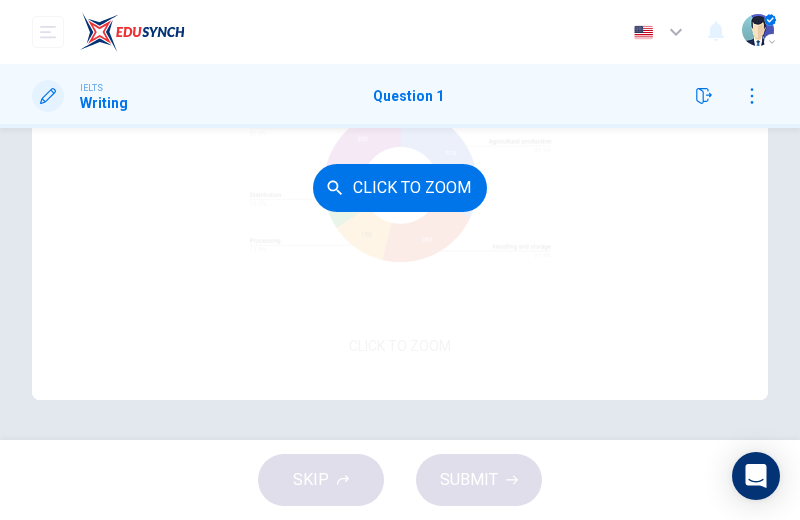 scroll, scrollTop: 561, scrollLeft: 0, axis: vertical 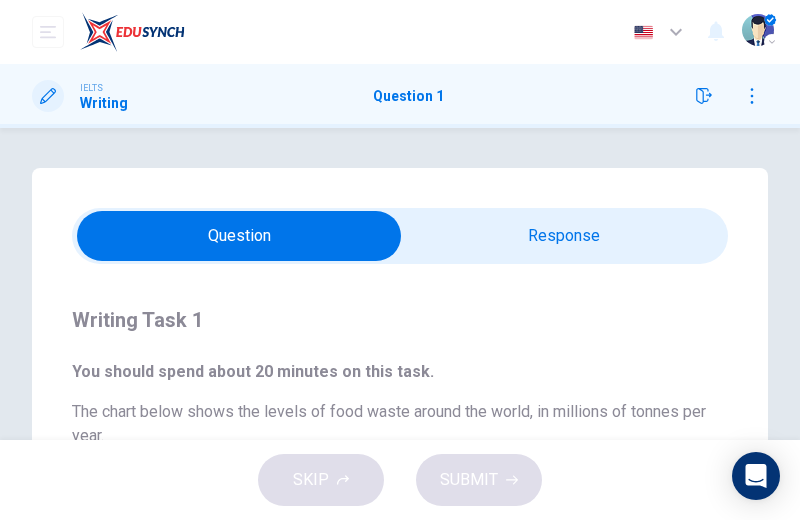 click at bounding box center (239, 236) 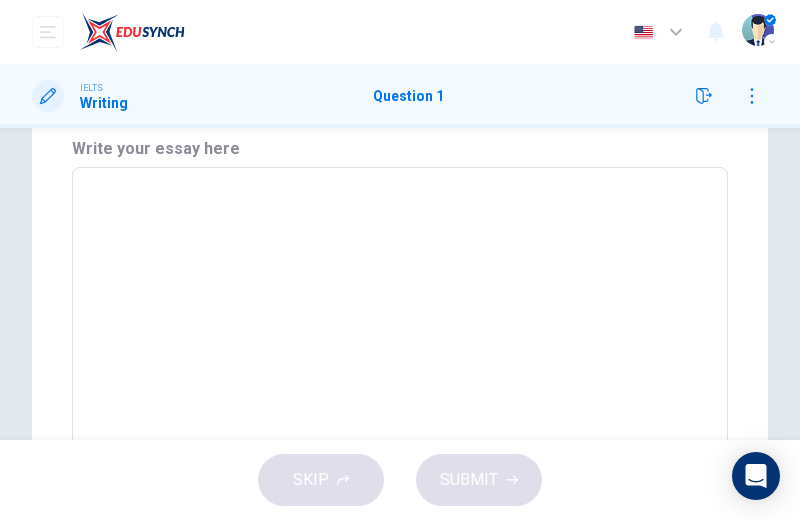 scroll, scrollTop: 163, scrollLeft: 0, axis: vertical 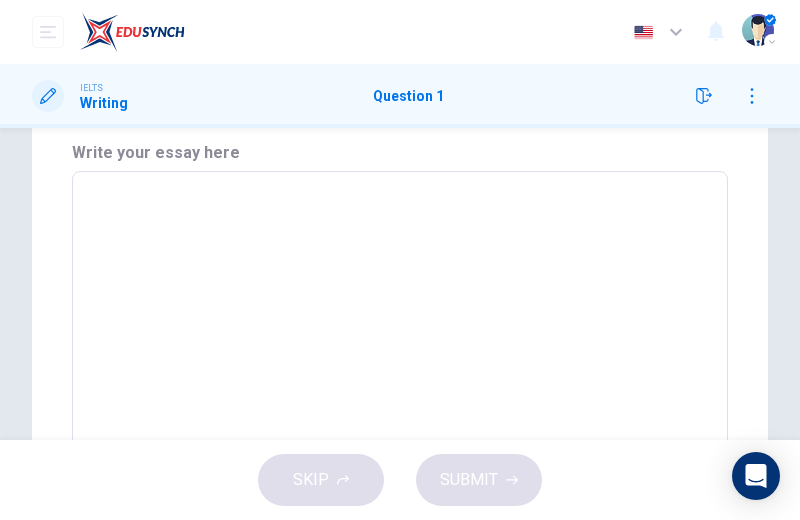 click at bounding box center (400, 321) 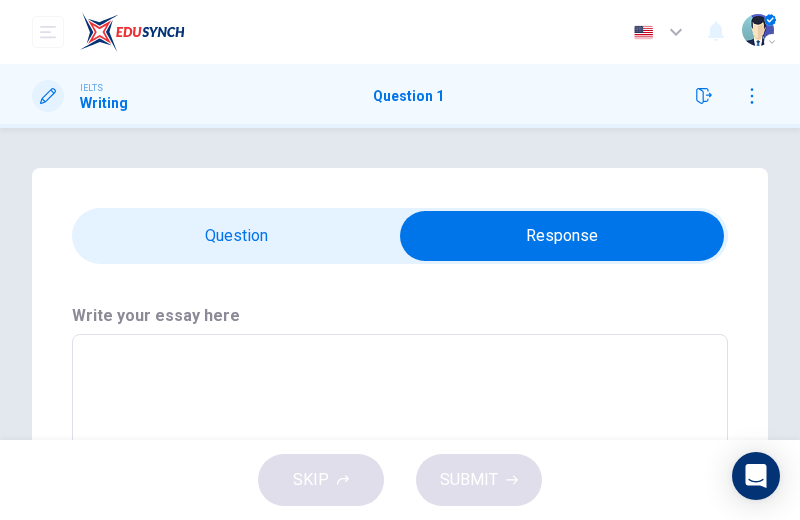scroll, scrollTop: 0, scrollLeft: 0, axis: both 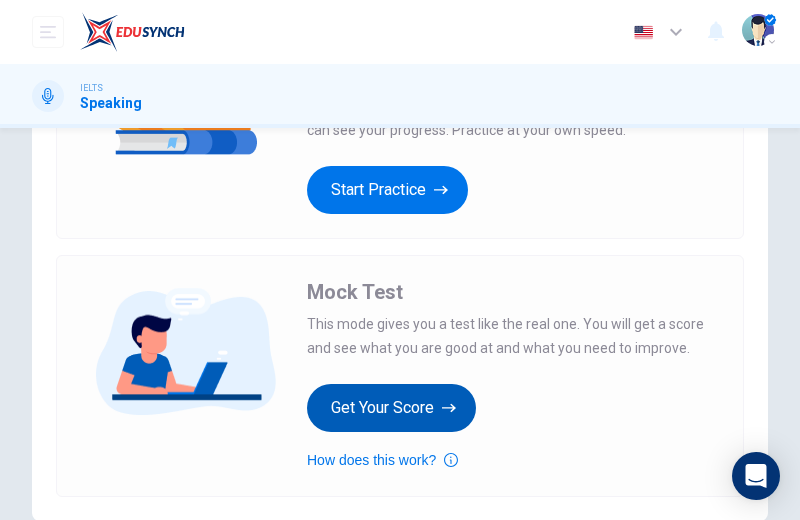 click on "Get Your Score" at bounding box center (391, 408) 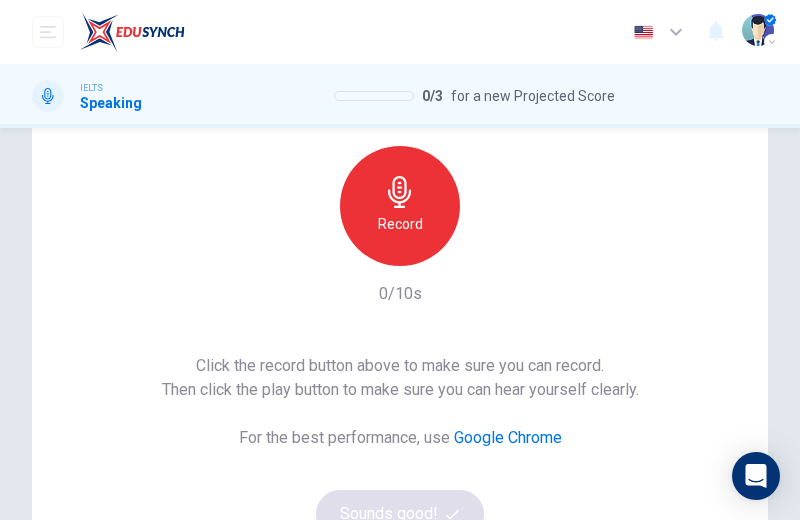 scroll, scrollTop: 301, scrollLeft: 0, axis: vertical 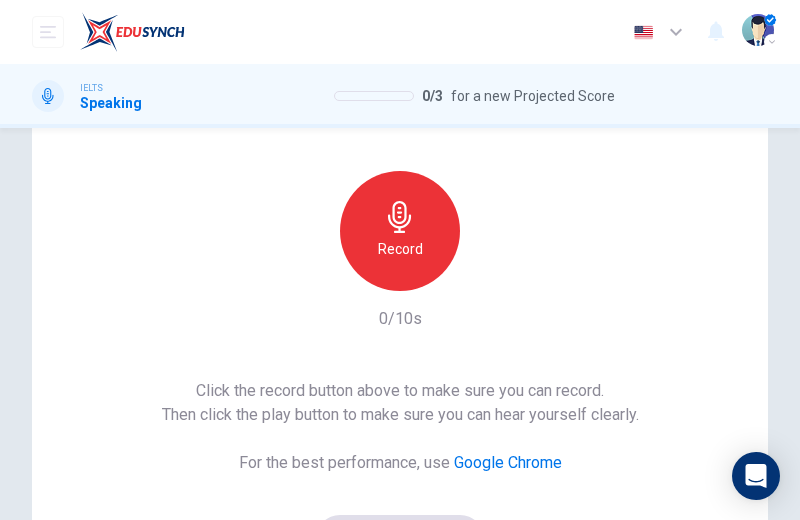 click on "Record" at bounding box center (400, 231) 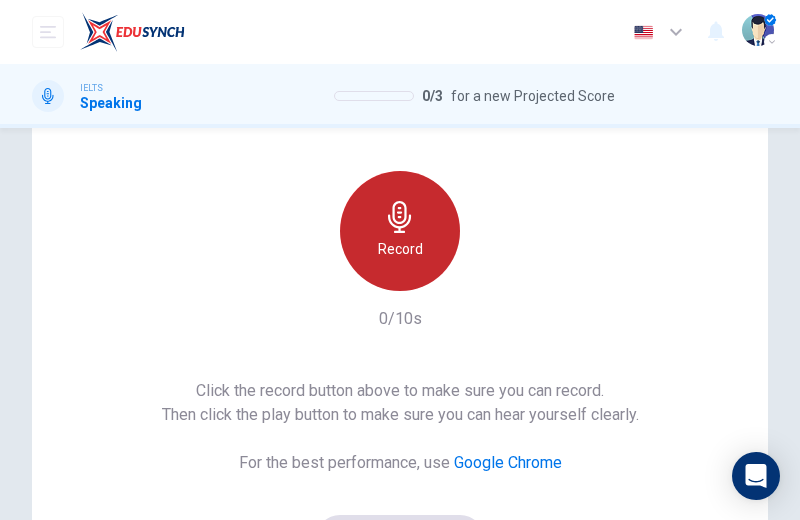 click on "Record" at bounding box center (400, 249) 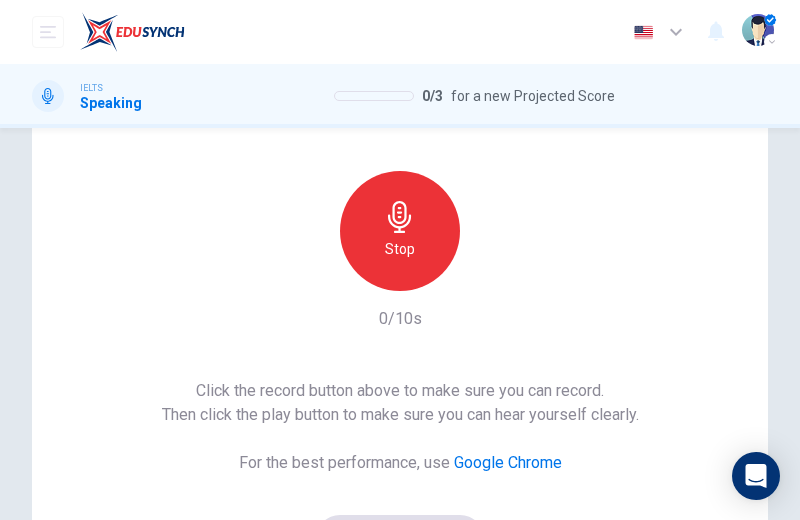 click on "Stop" at bounding box center [400, 249] 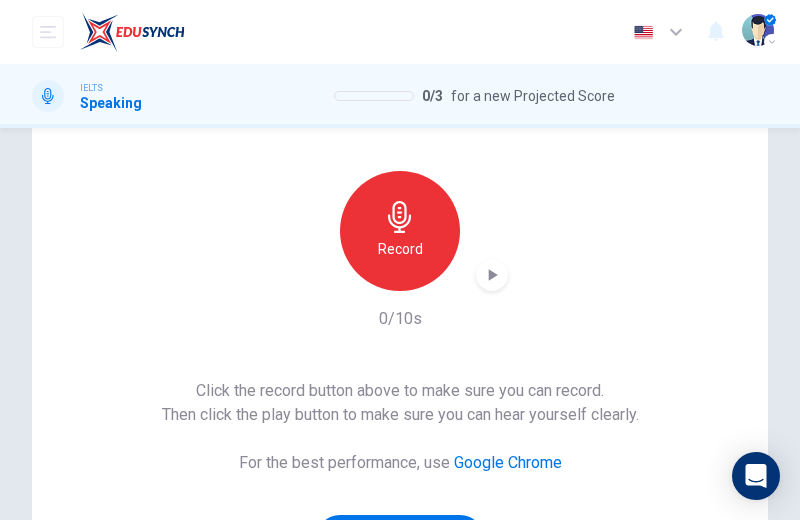 click 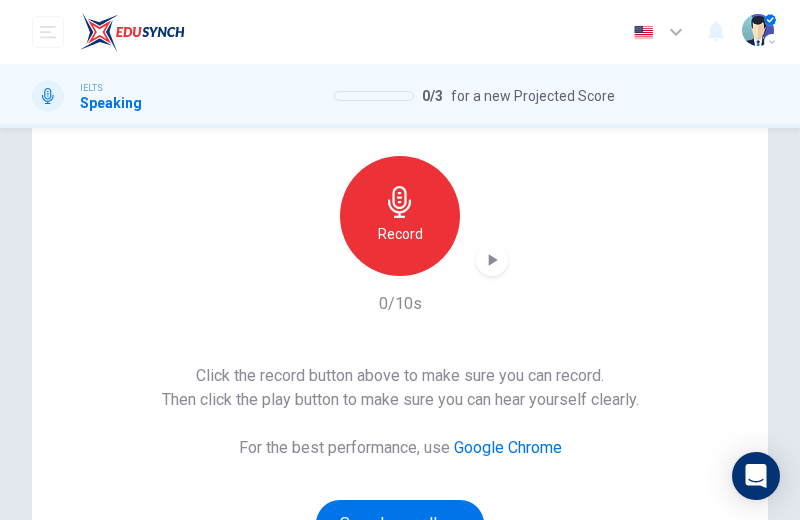 scroll, scrollTop: 307, scrollLeft: 0, axis: vertical 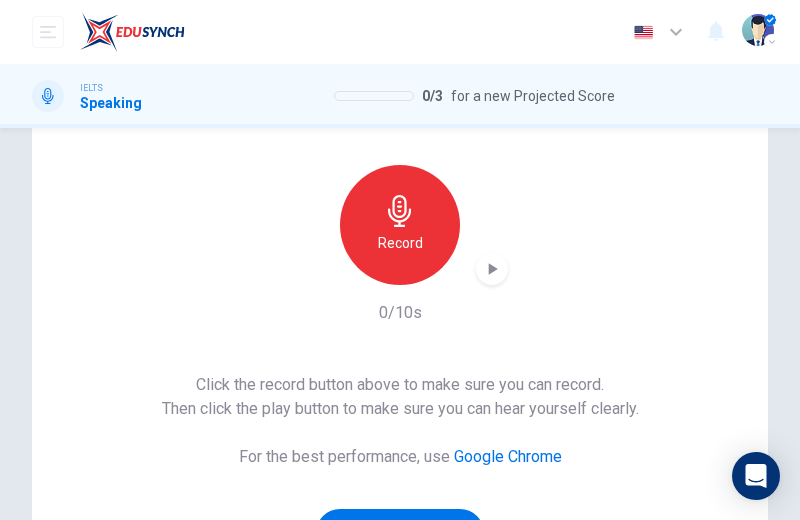 click on "Record" at bounding box center [400, 225] 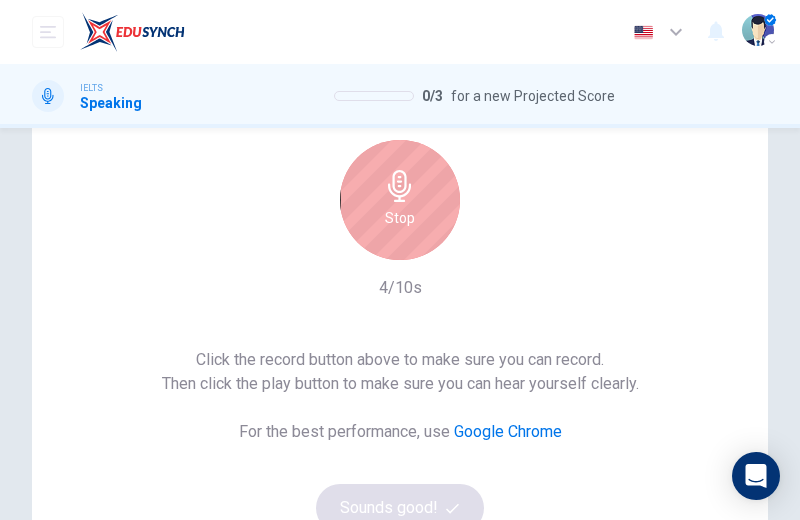 scroll, scrollTop: 251, scrollLeft: 0, axis: vertical 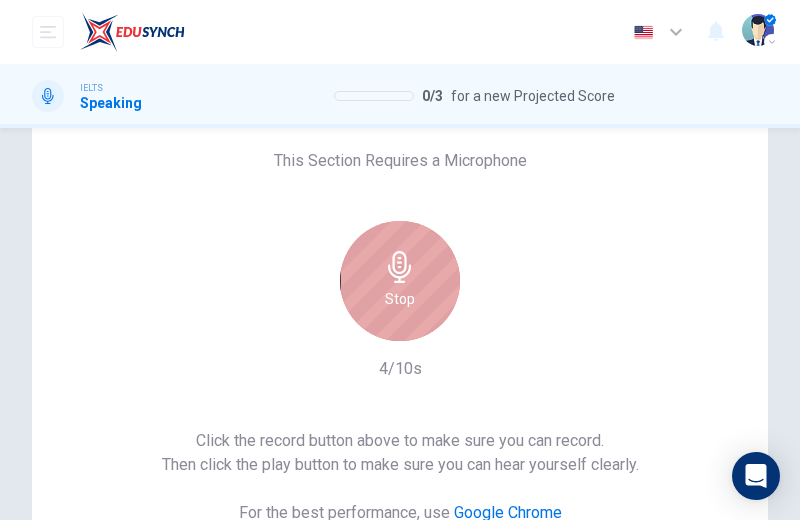 click 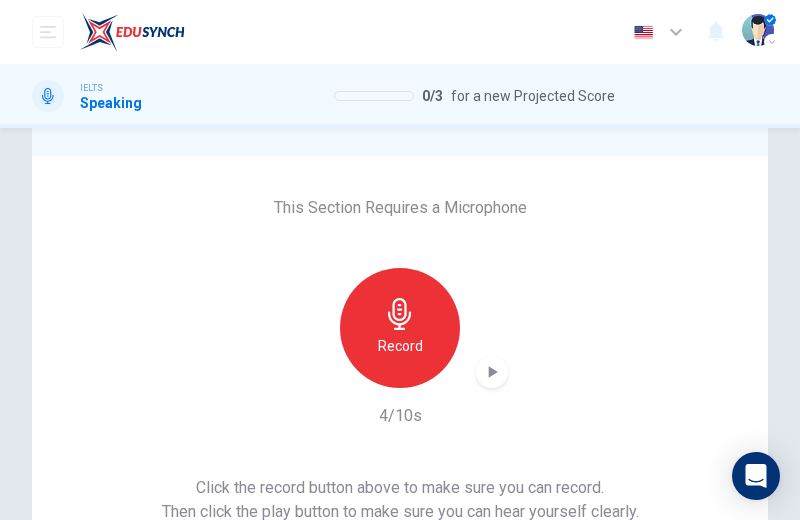 scroll, scrollTop: 222, scrollLeft: 0, axis: vertical 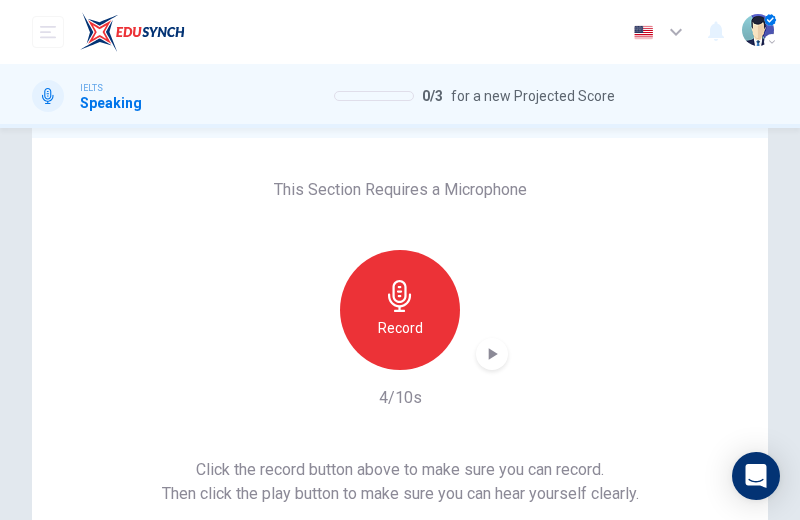click 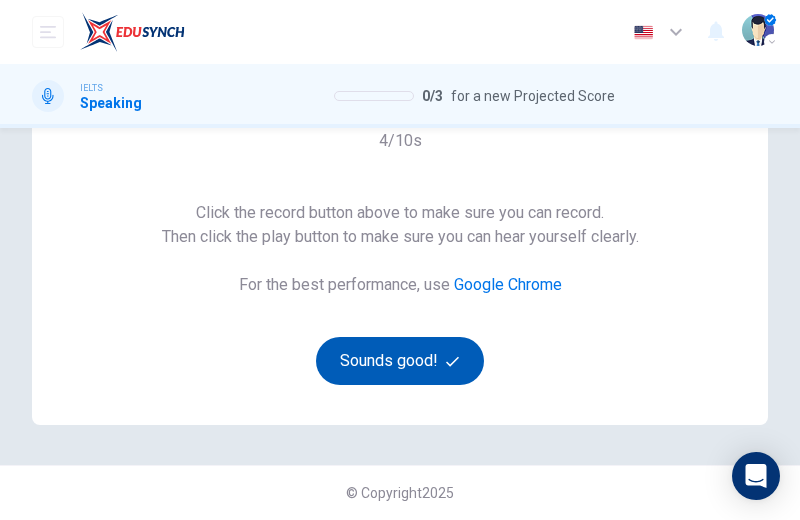 click on "Sounds good!" at bounding box center (400, 361) 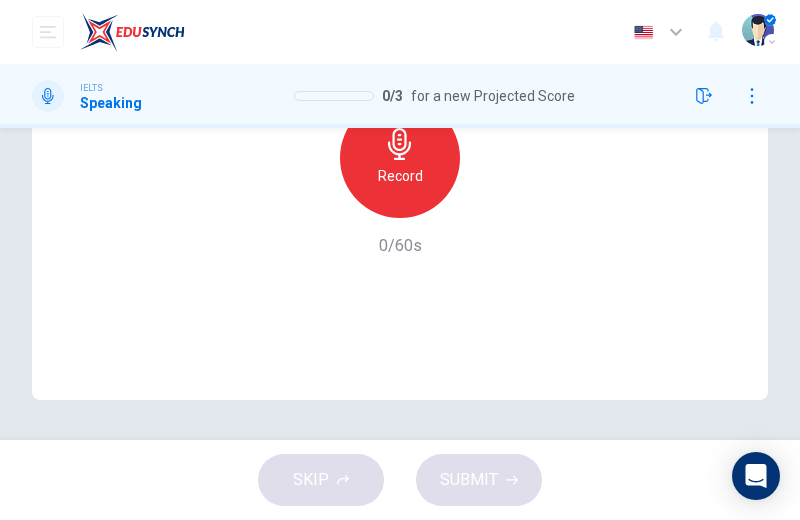 scroll, scrollTop: 463, scrollLeft: 0, axis: vertical 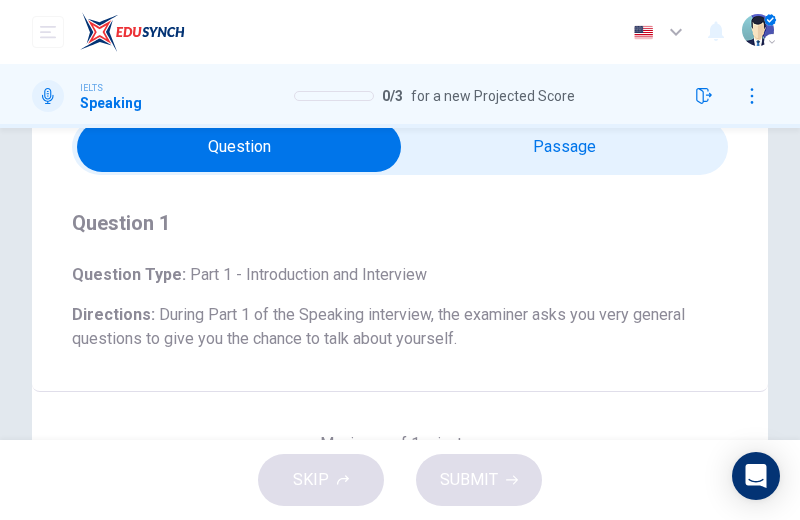 click at bounding box center [239, 147] 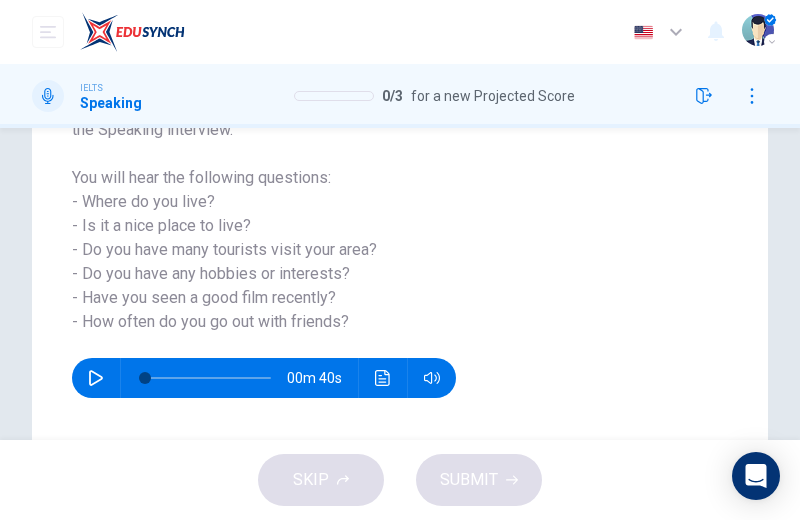 scroll, scrollTop: 219, scrollLeft: 0, axis: vertical 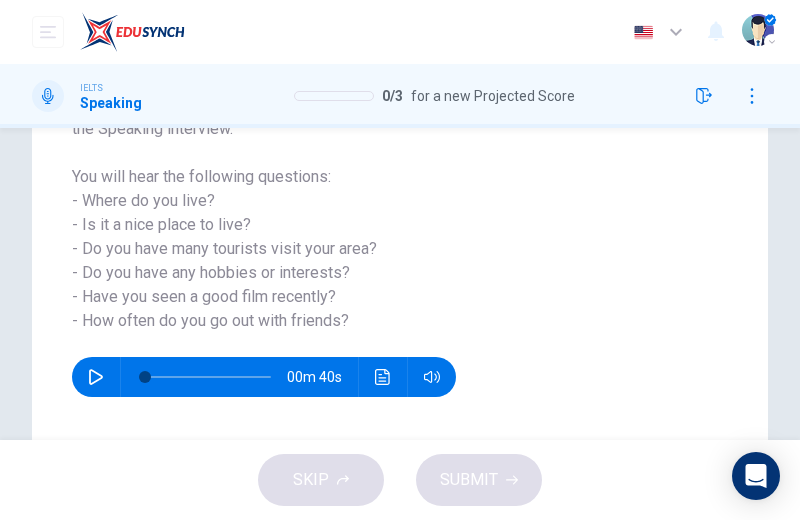 click at bounding box center [96, 377] 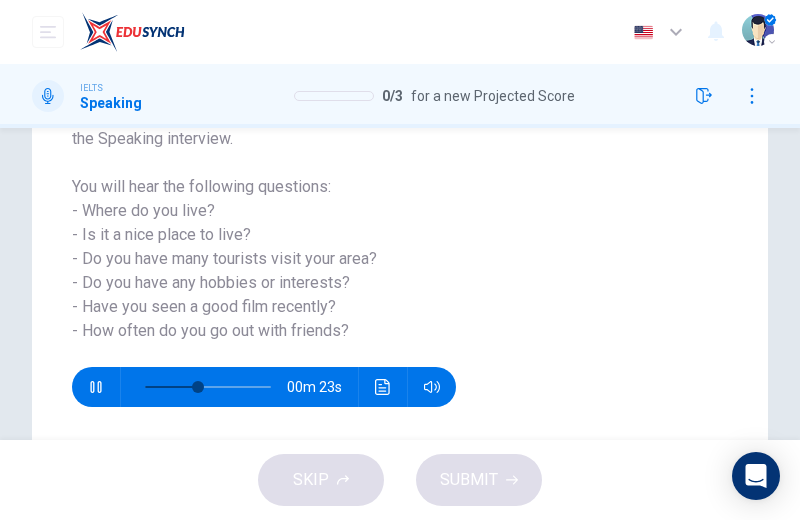 scroll, scrollTop: 202, scrollLeft: 0, axis: vertical 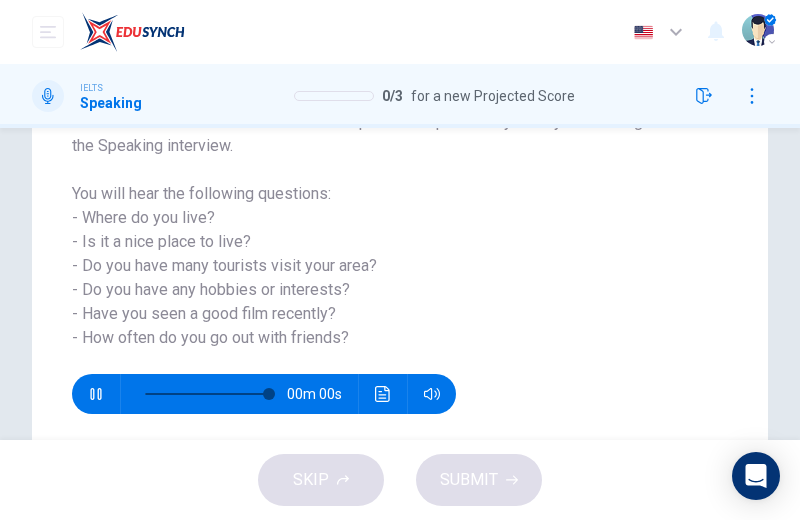 type on "0" 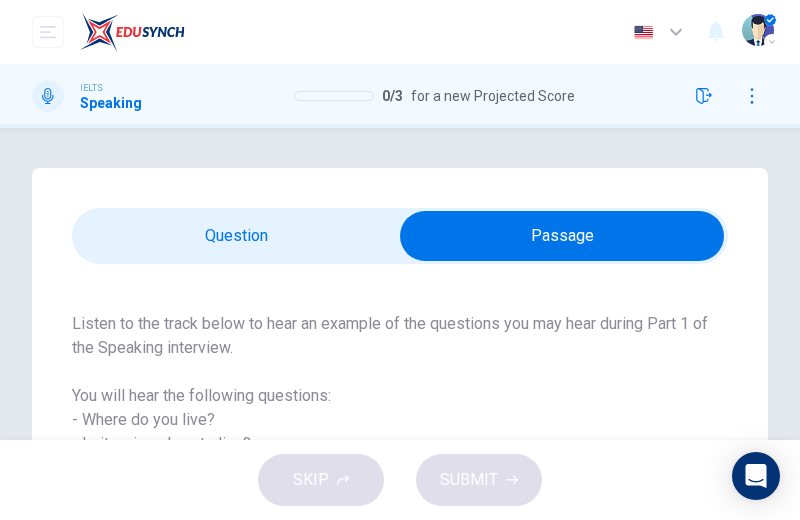 scroll, scrollTop: 0, scrollLeft: 0, axis: both 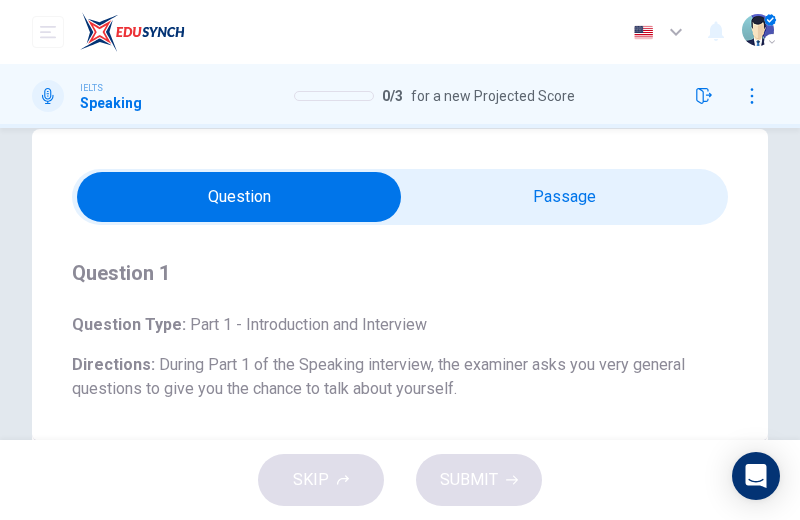 click at bounding box center [239, 197] 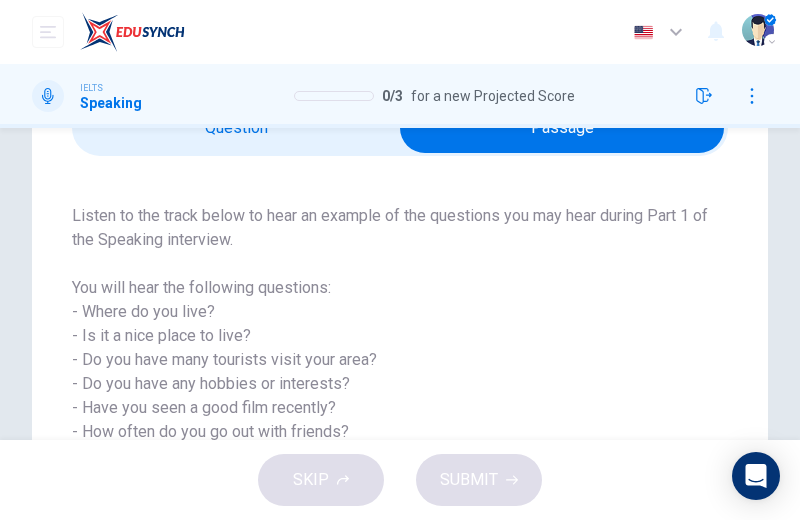 scroll, scrollTop: 90, scrollLeft: 0, axis: vertical 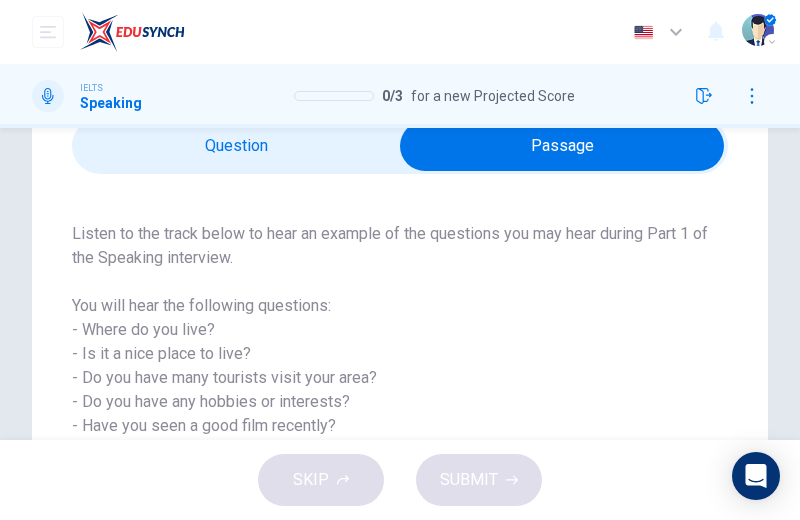 click at bounding box center (562, 146) 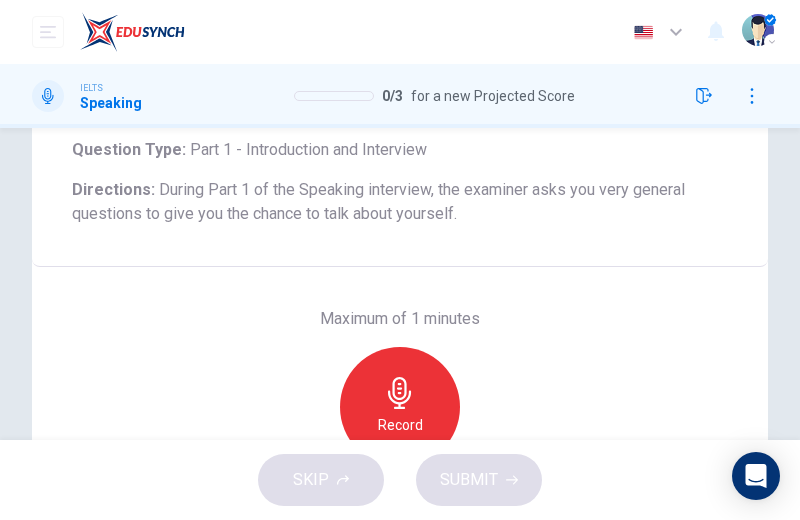 scroll, scrollTop: 220, scrollLeft: 0, axis: vertical 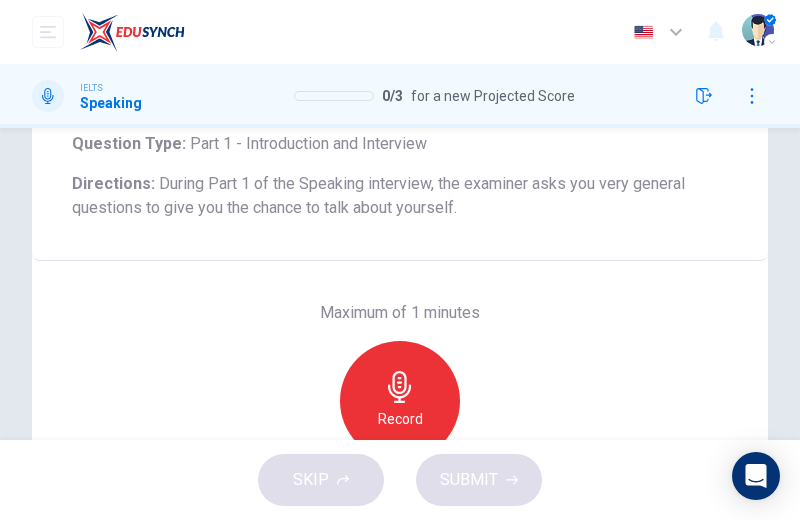 click 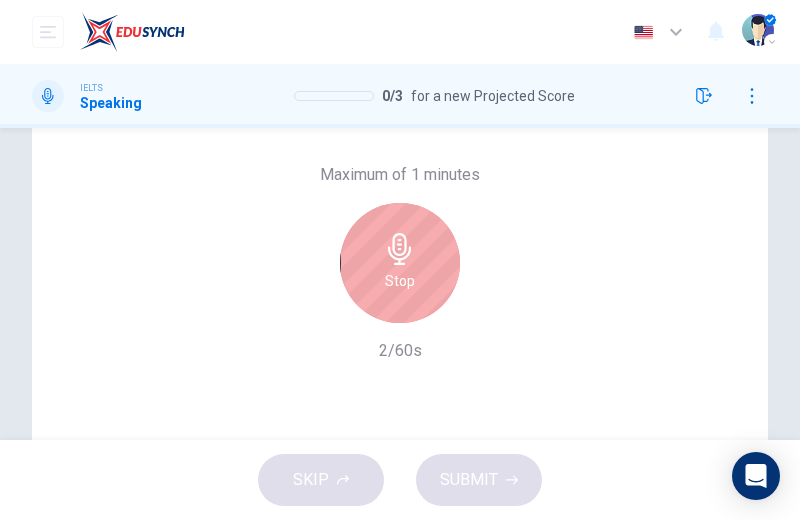 scroll, scrollTop: 369, scrollLeft: 0, axis: vertical 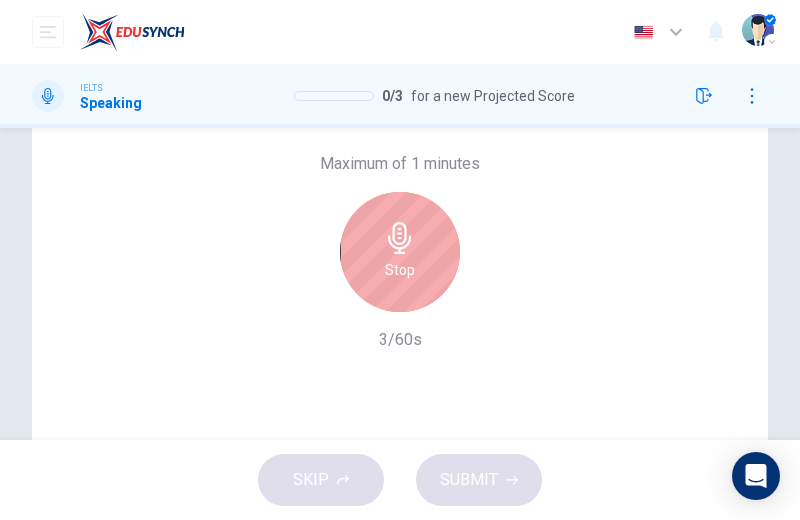 click on "Stop" at bounding box center [400, 252] 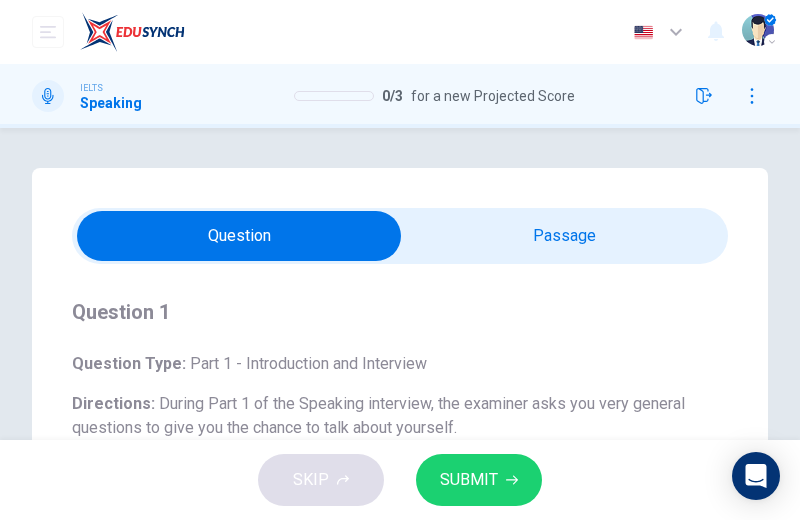scroll, scrollTop: 0, scrollLeft: 0, axis: both 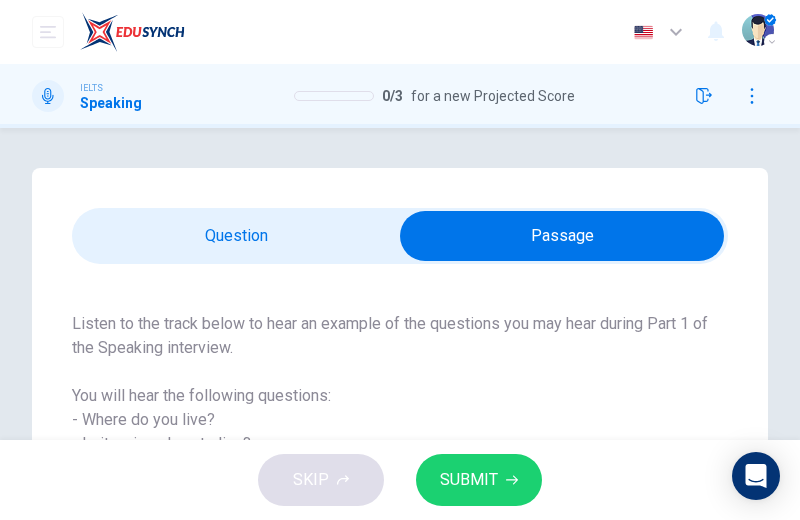 click at bounding box center [562, 236] 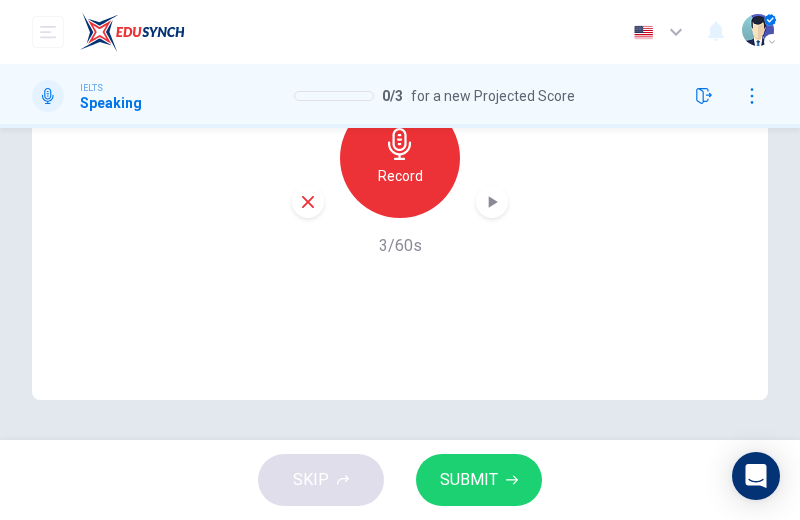 scroll, scrollTop: 463, scrollLeft: 0, axis: vertical 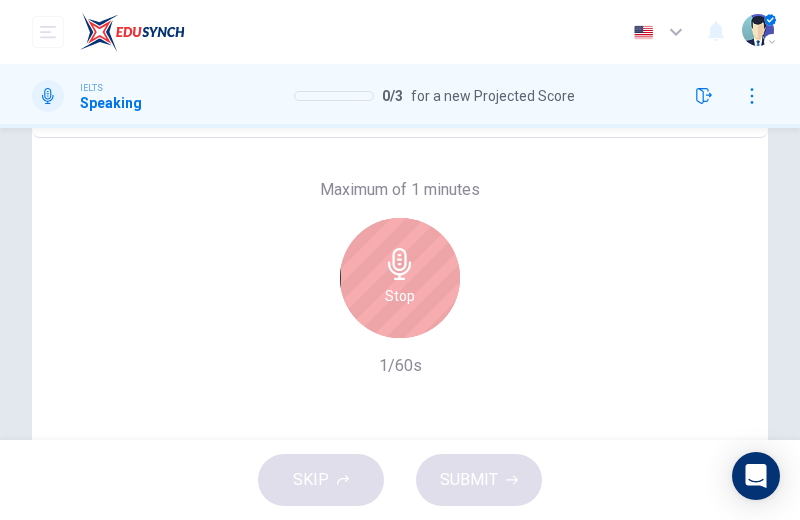 click 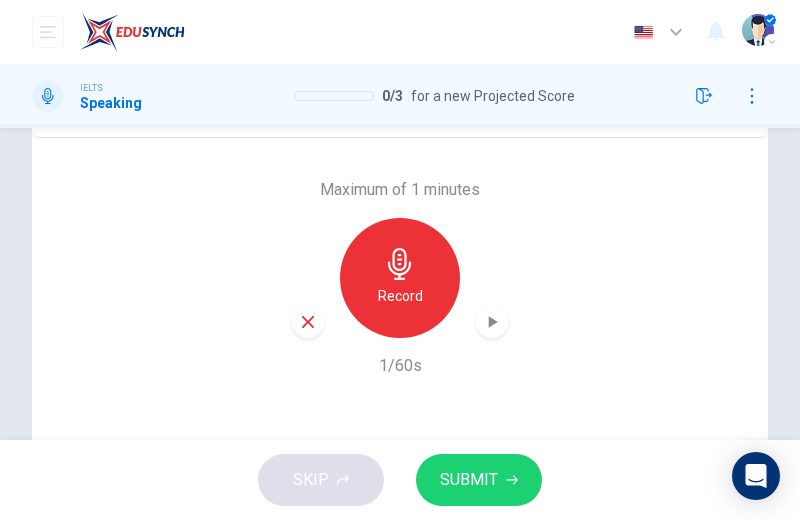 click on "SUBMIT" at bounding box center [469, 480] 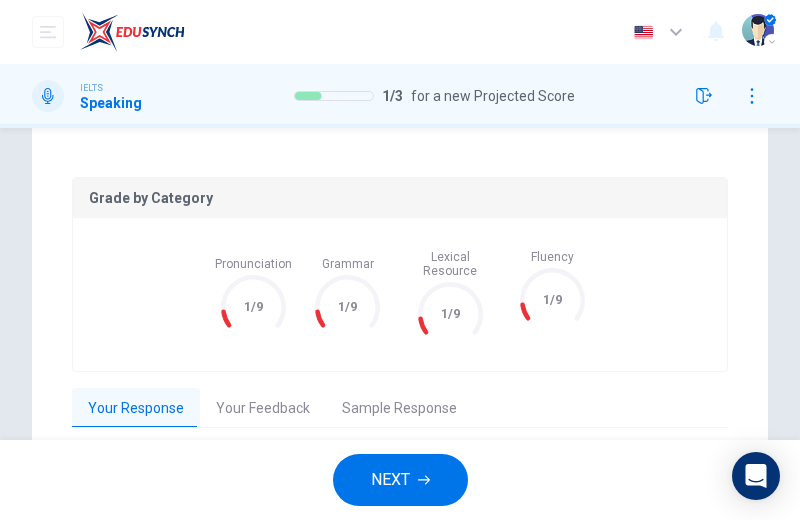 scroll, scrollTop: 446, scrollLeft: 0, axis: vertical 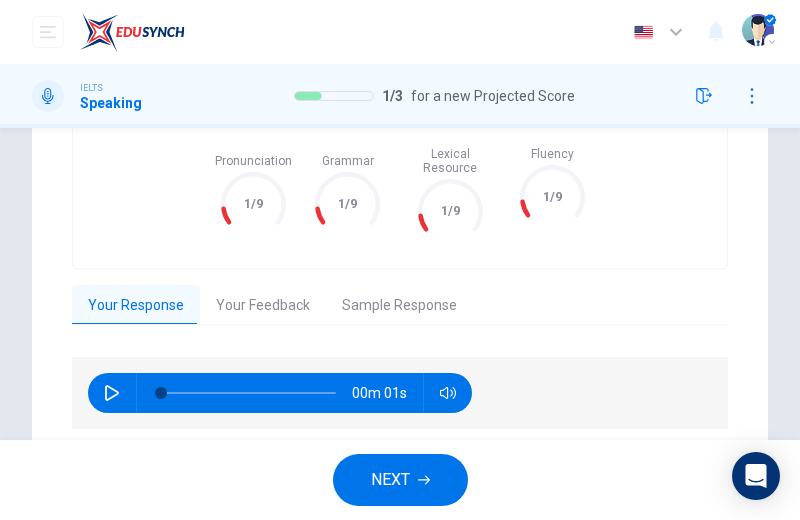 click on "NEXT" at bounding box center (390, 480) 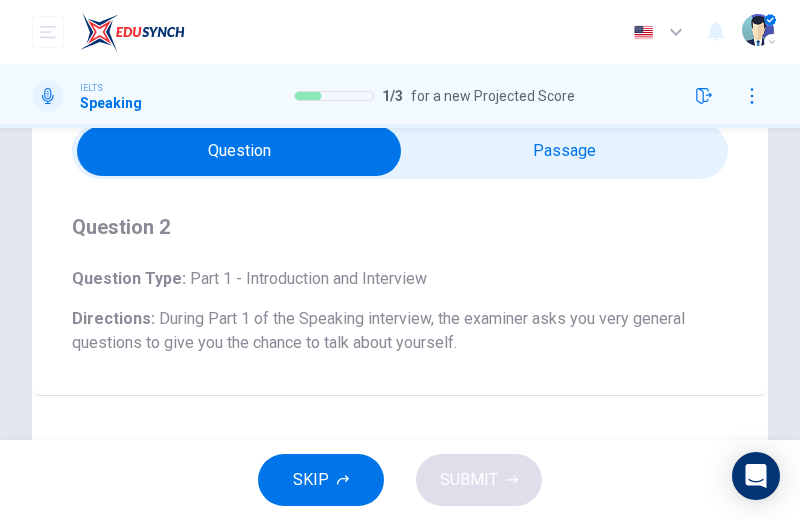 scroll, scrollTop: 86, scrollLeft: 0, axis: vertical 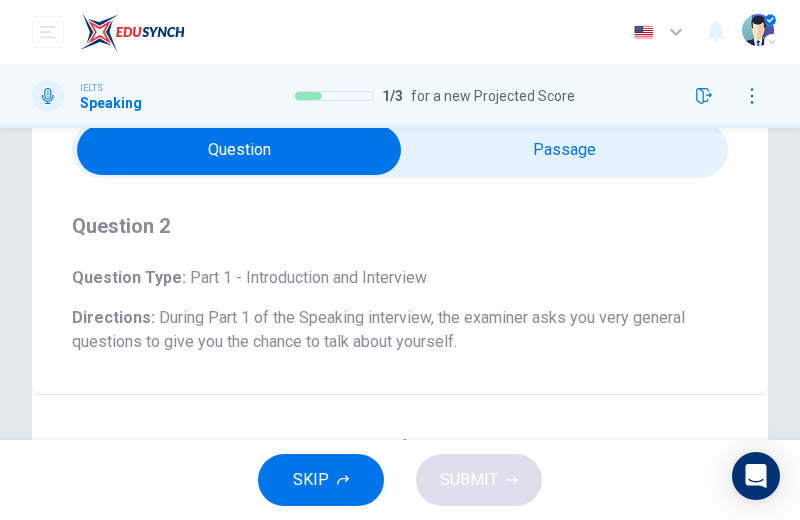 click at bounding box center [239, 150] 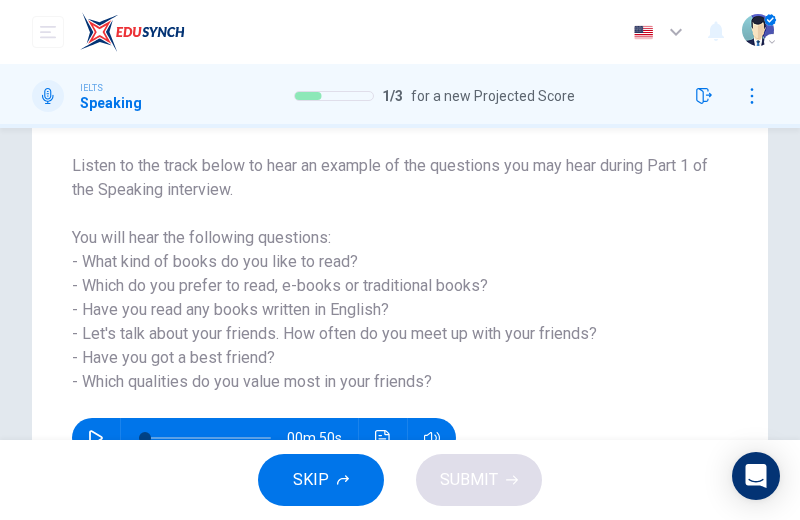 scroll, scrollTop: 213, scrollLeft: 0, axis: vertical 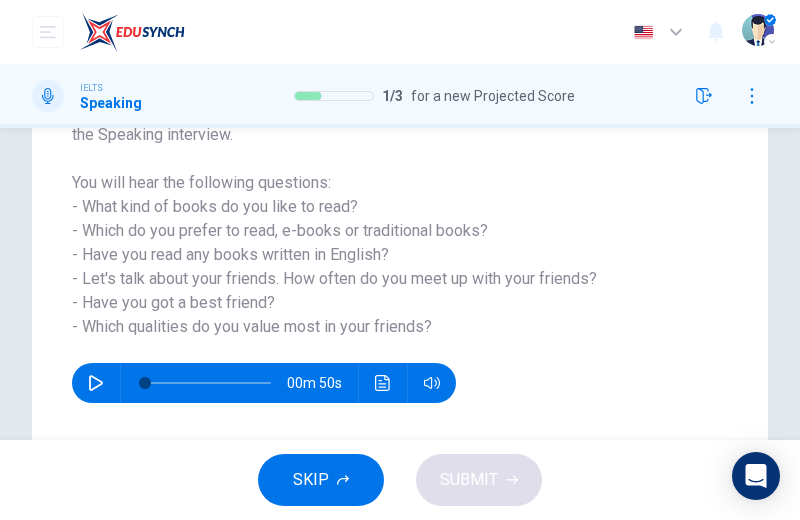 click 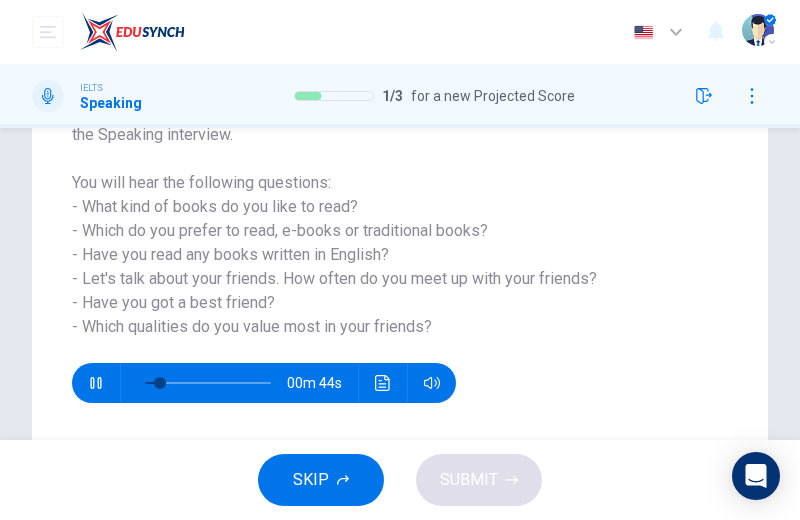 click 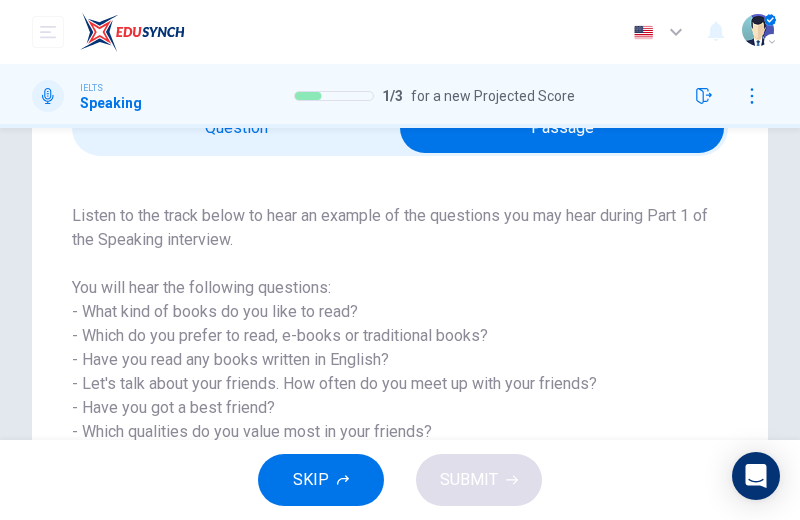 scroll, scrollTop: 82, scrollLeft: 0, axis: vertical 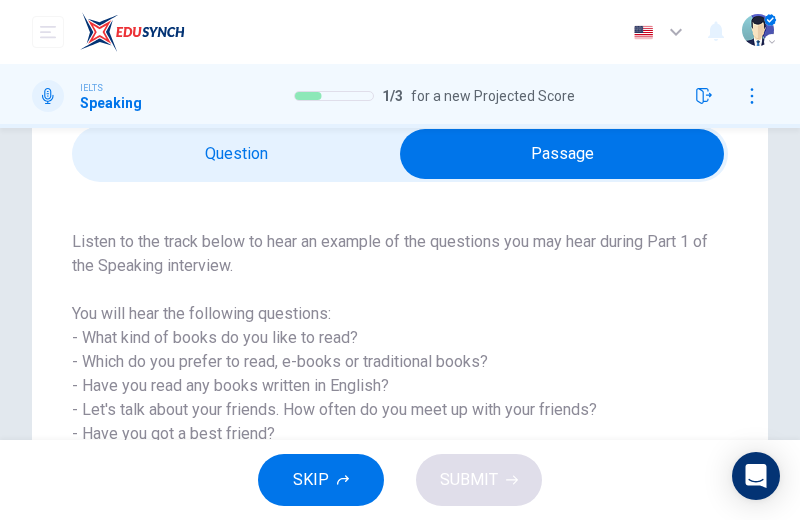 click at bounding box center (562, 154) 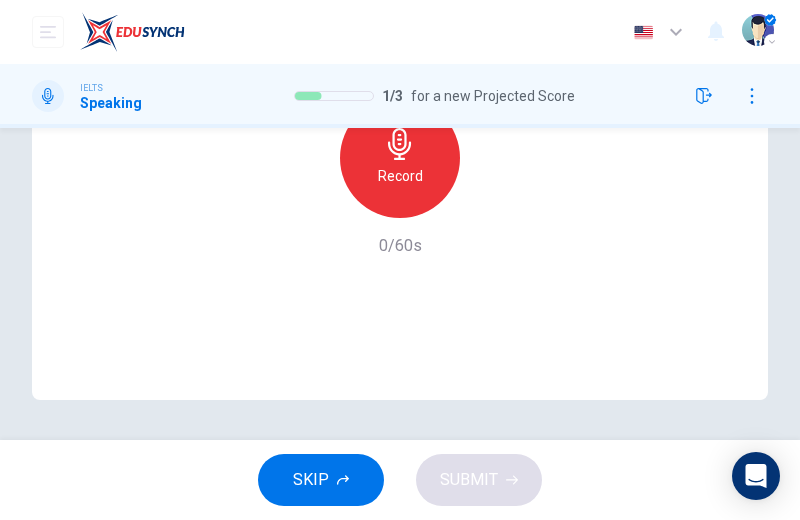 scroll, scrollTop: 463, scrollLeft: 0, axis: vertical 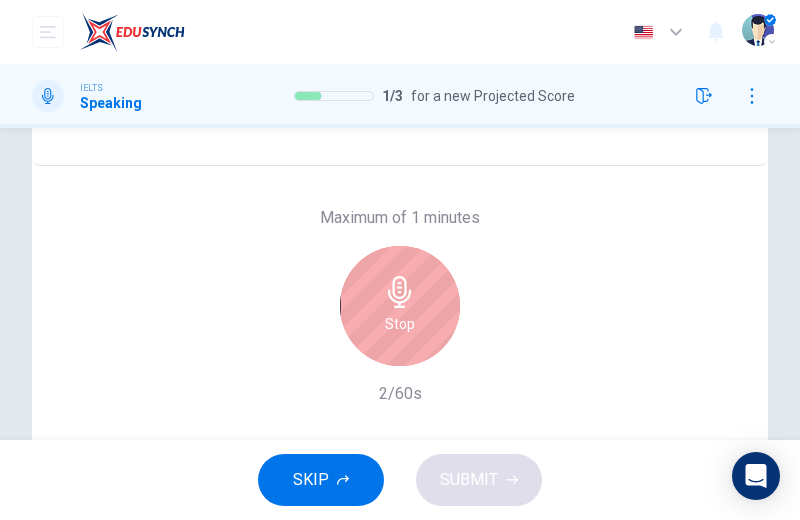 click on "Stop" at bounding box center (400, 306) 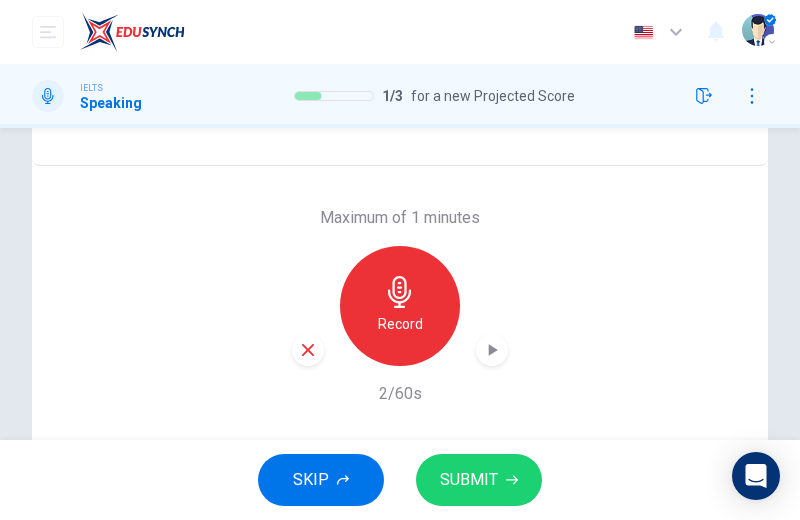 click 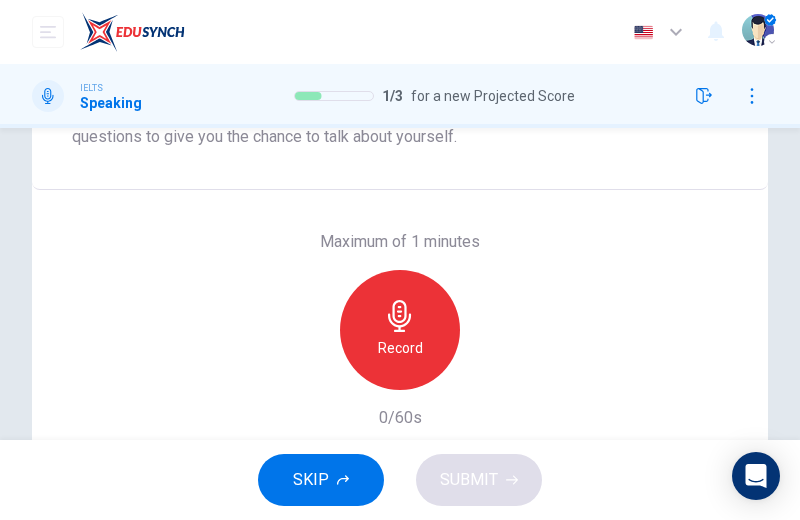 scroll, scrollTop: 275, scrollLeft: 0, axis: vertical 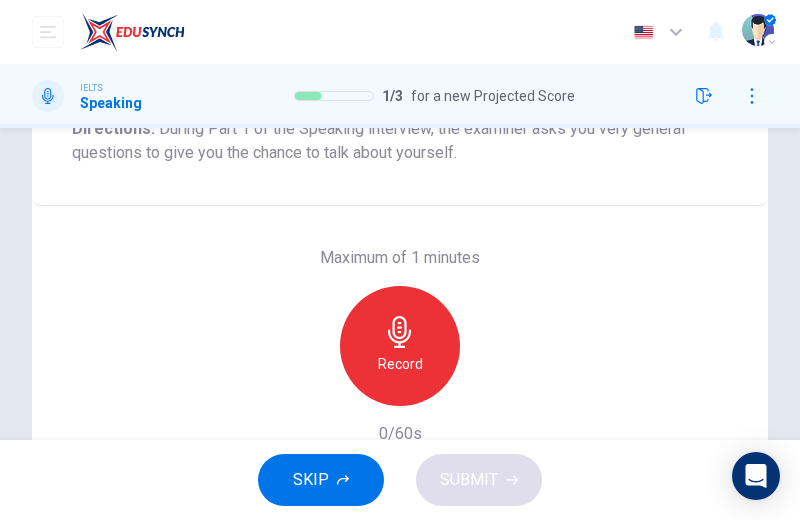 click 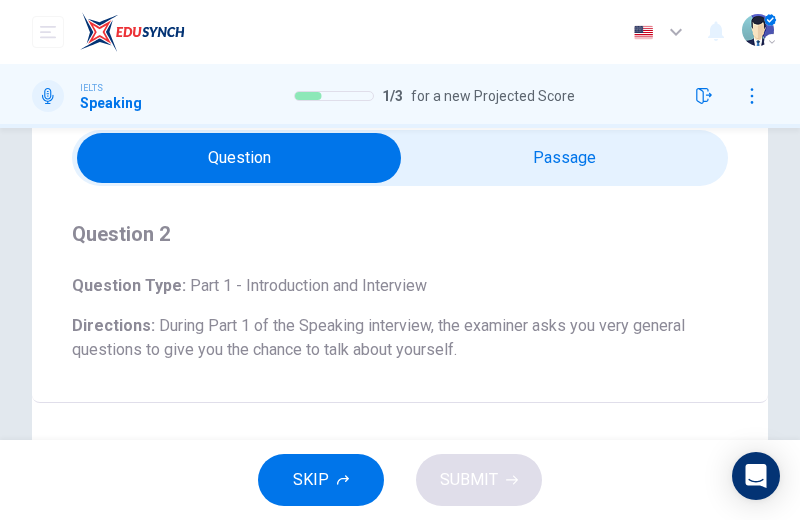scroll, scrollTop: 76, scrollLeft: 0, axis: vertical 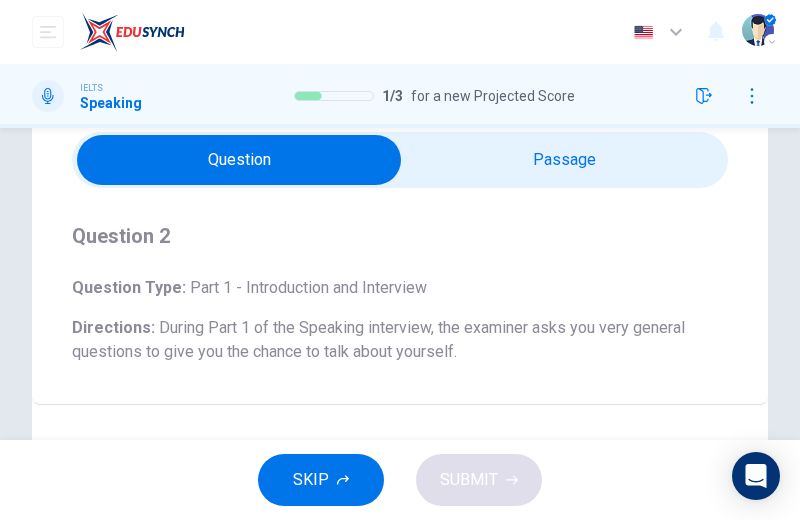 click at bounding box center (400, 160) 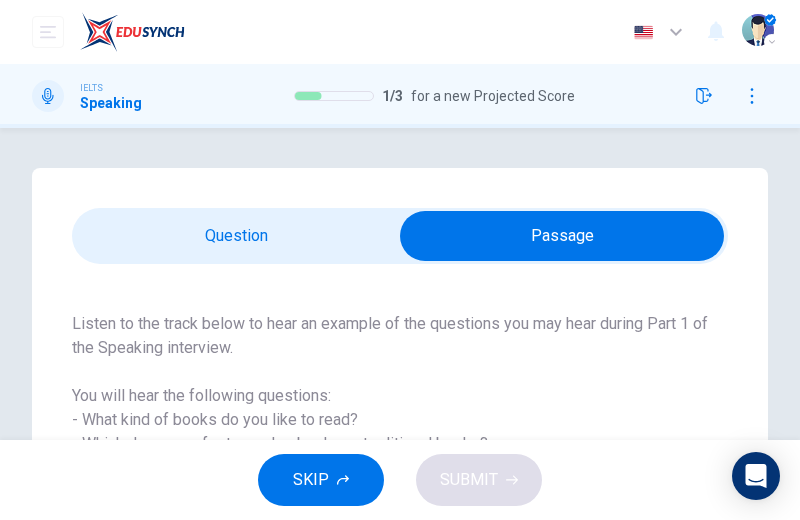 scroll, scrollTop: -1, scrollLeft: 0, axis: vertical 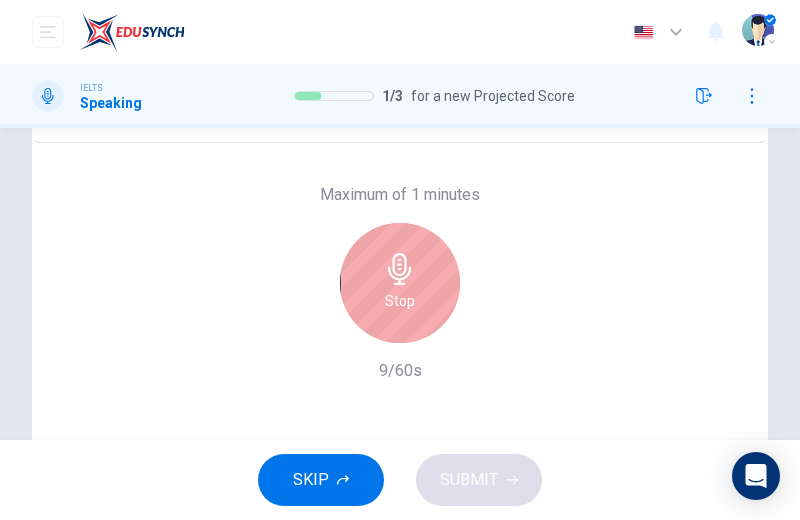 click on "Stop" at bounding box center (400, 301) 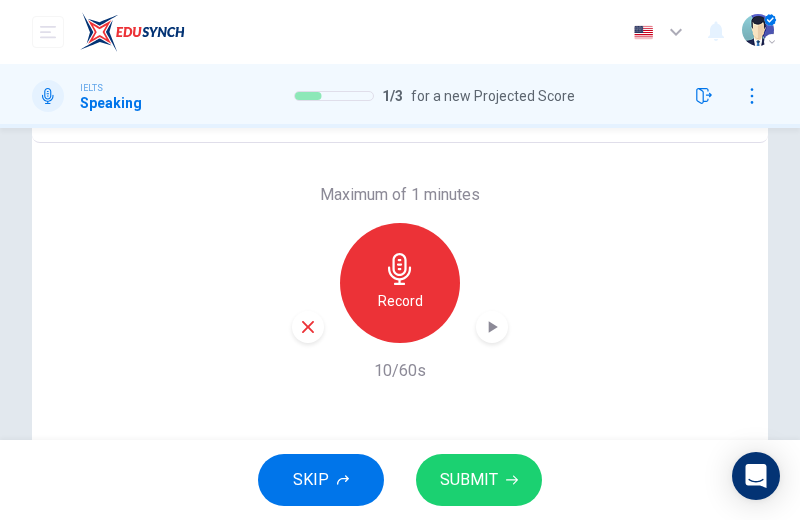 click 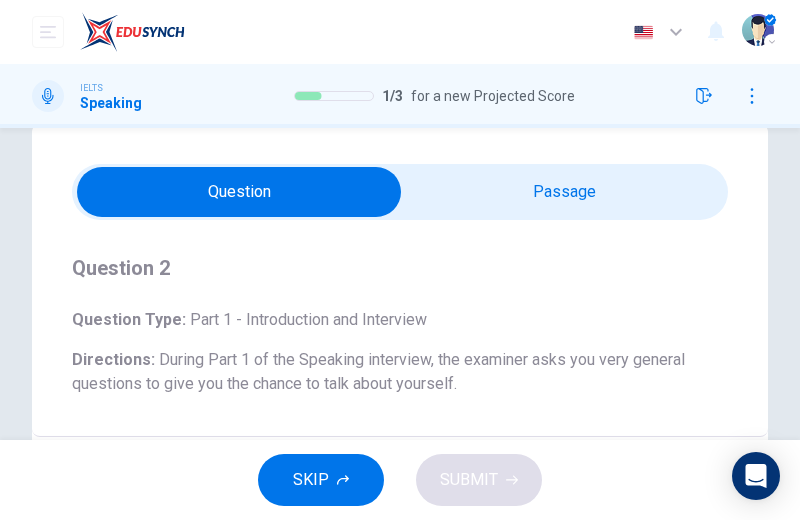 scroll, scrollTop: 69, scrollLeft: 0, axis: vertical 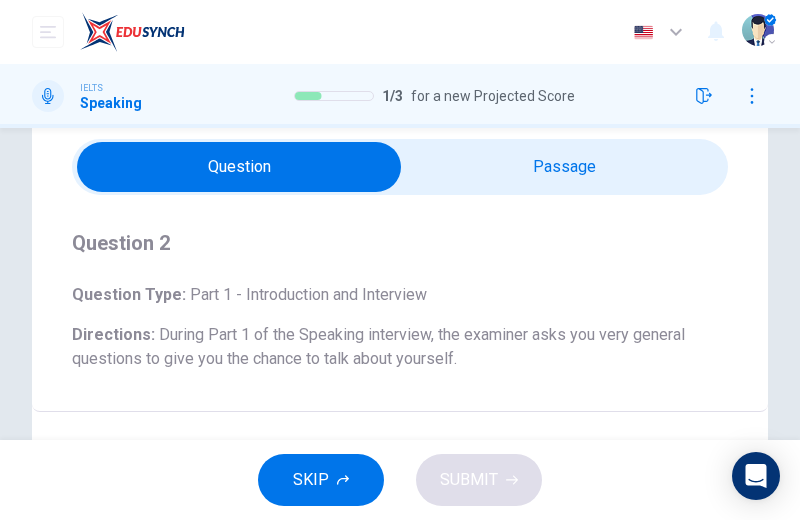 click at bounding box center [239, 167] 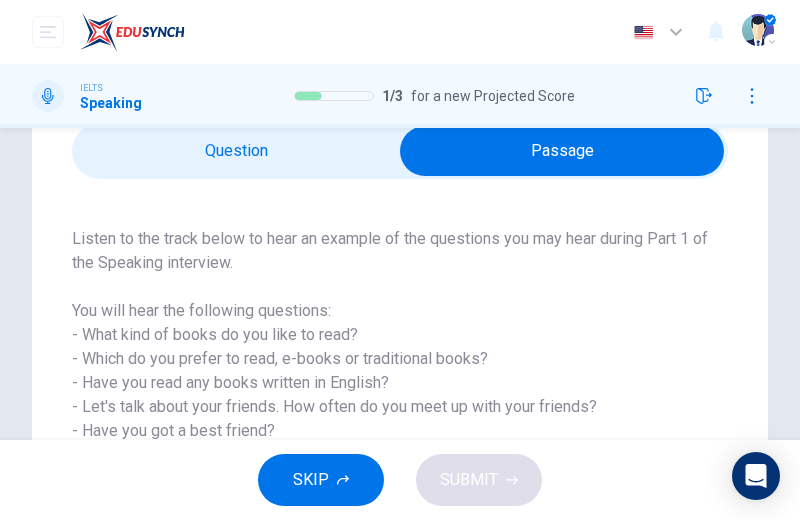 scroll, scrollTop: 125, scrollLeft: 0, axis: vertical 